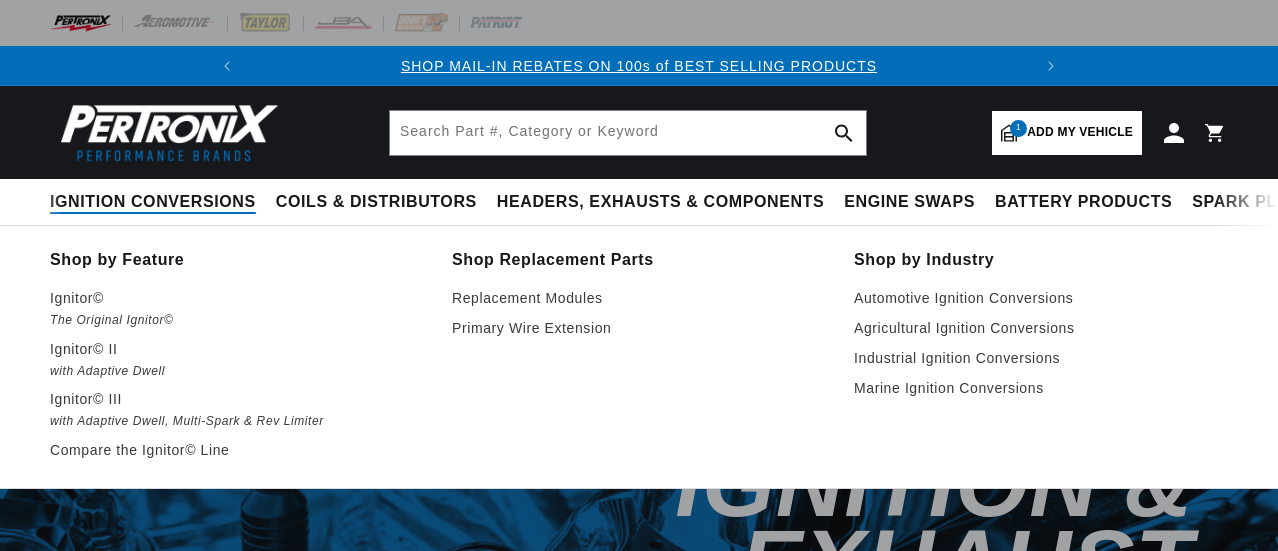 select on "1960" 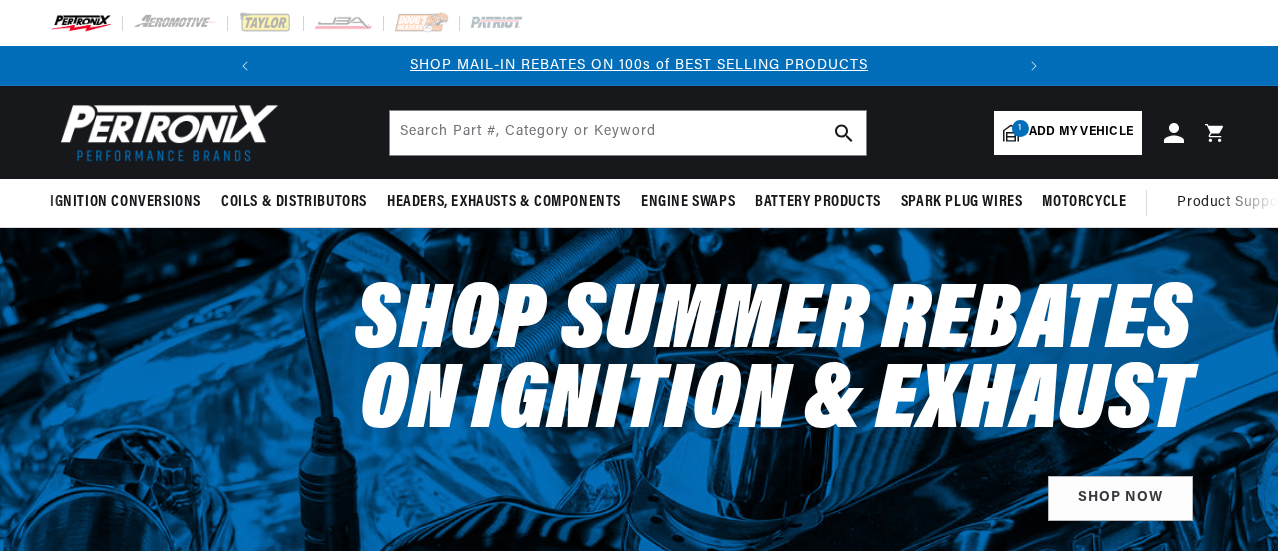 click on "Add my vehicle" at bounding box center [1081, 132] 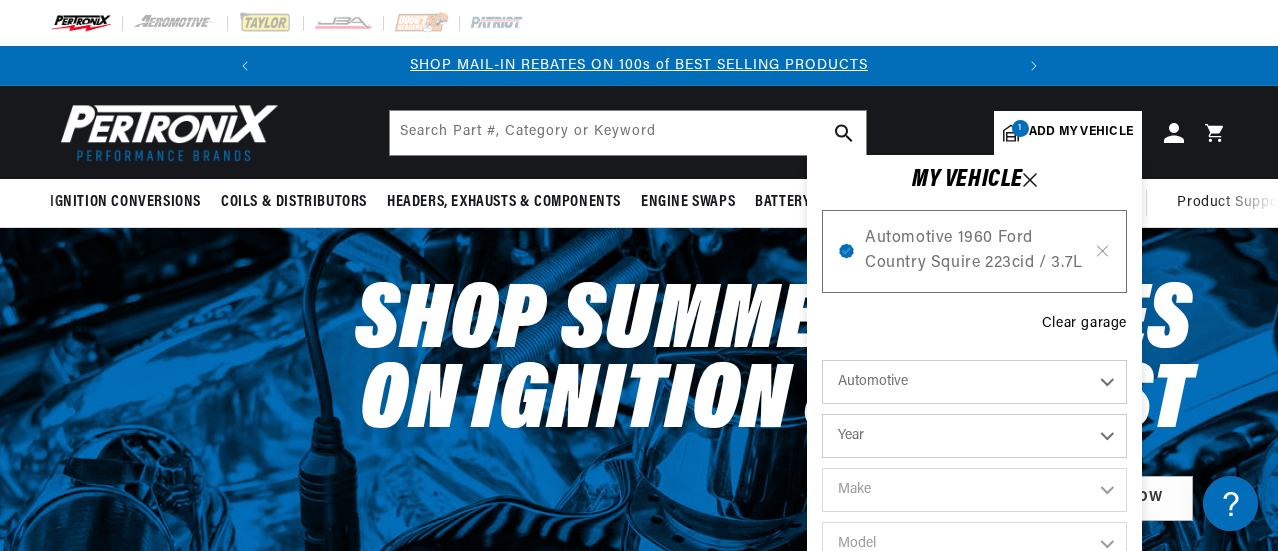 scroll, scrollTop: 0, scrollLeft: 0, axis: both 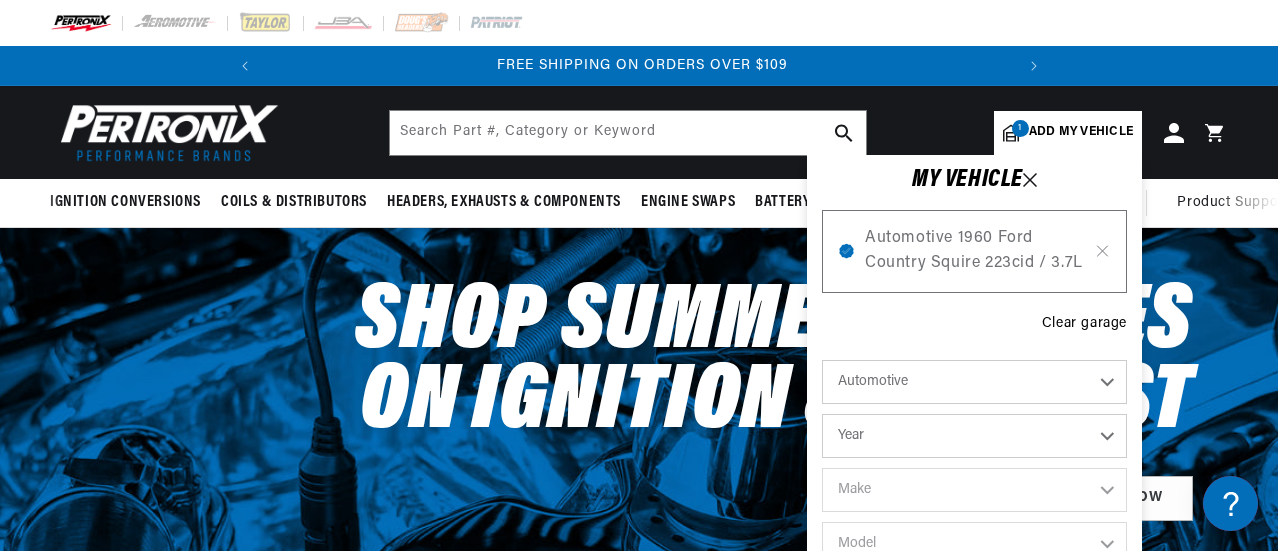 click on "Year
2022
2021
2020
2019
2018
2017
2016
2015
2014
2013
2012
2011
2010
2009
2008
2007
2006
2005
2004
2003
2002
2001
2000
1999
1998
1997
1996
1995
1994
1993
1992
1991
1990
1989
1988
1987
1986 1985" at bounding box center (974, 436) 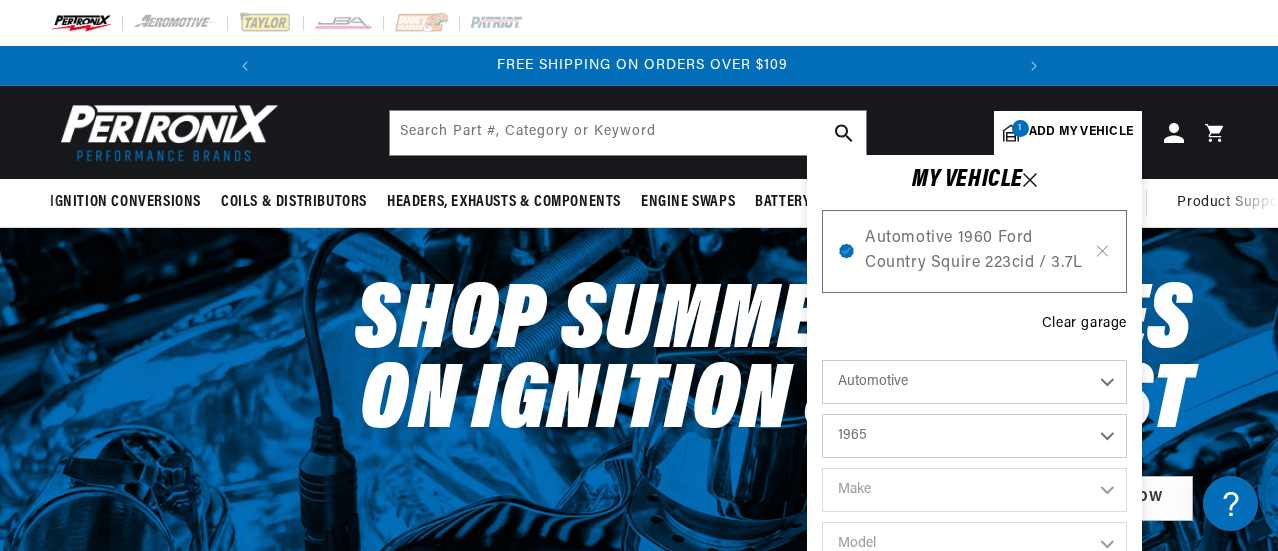 click on "Year
2022
2021
2020
2019
2018
2017
2016
2015
2014
2013
2012
2011
2010
2009
2008
2007
2006
2005
2004
2003
2002
2001
2000
1999
1998
1997
1996
1995
1994
1993
1992
1991
1990
1989
1988
1987
1986 1985" at bounding box center (974, 436) 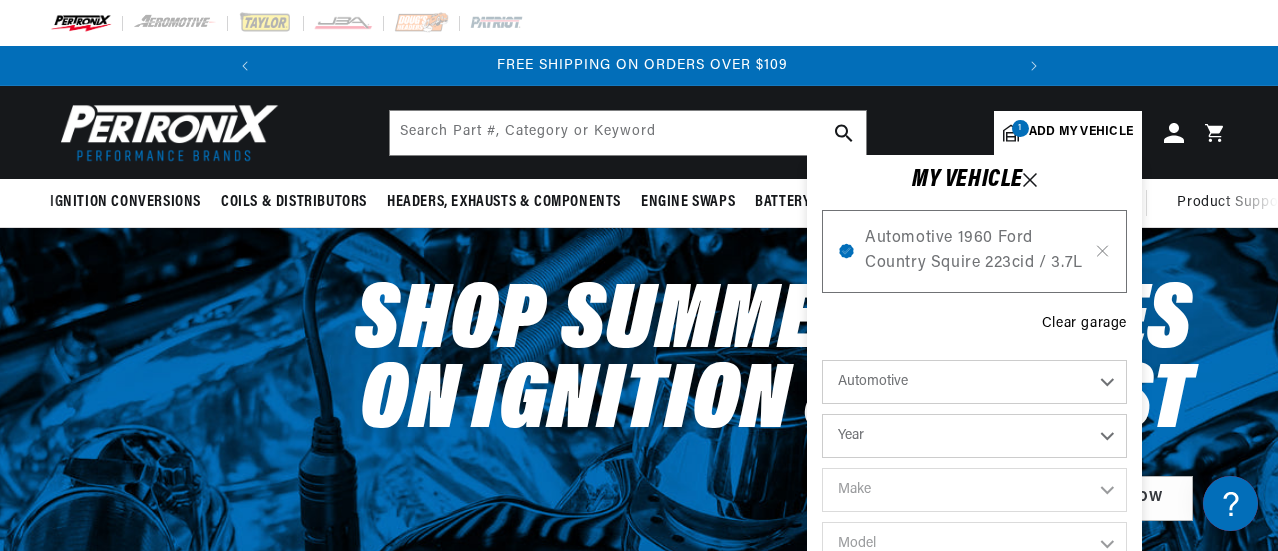 select on "1965" 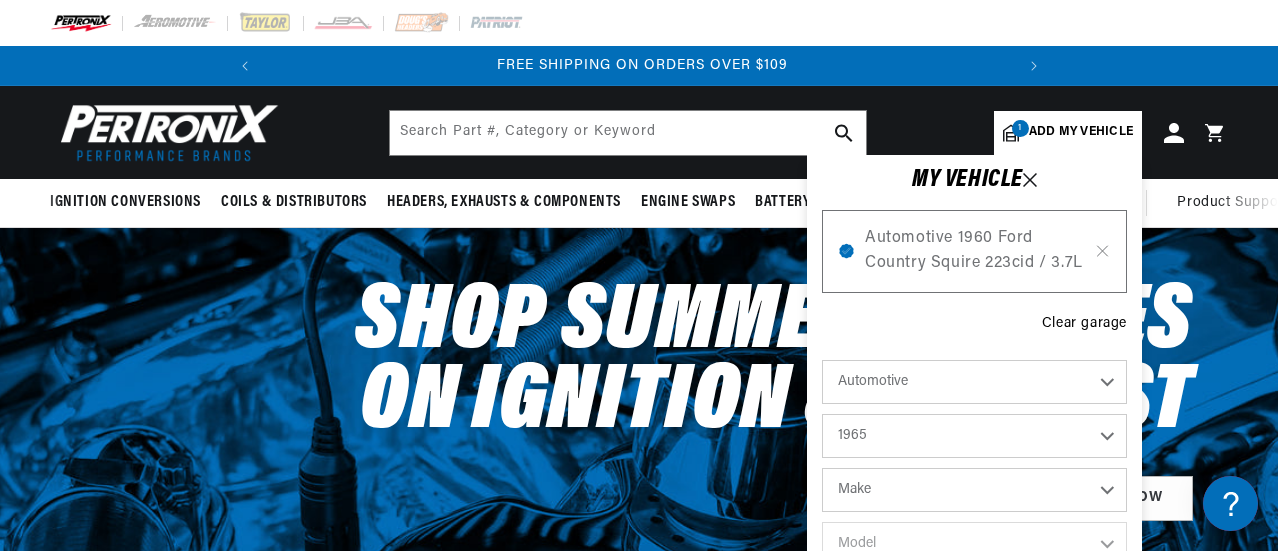 click on "Make
Alfa Romeo
American Motors
Aston Martin
Austin
Austin Healey
Avanti
Bentley
Buick
Cadillac
Checker
Chevrolet
Chrysler
Dodge
Ford
GMC
Gordon-Keeble
IHC Truck
International
Jaguar
Jeep
Lamborghini
Lancia
Lincoln
Lotus
Mercedes-Benz
Mercury
MG
Military Vehicles
Morris
Oldsmobile
Plymouth
Pontiac" at bounding box center [974, 490] 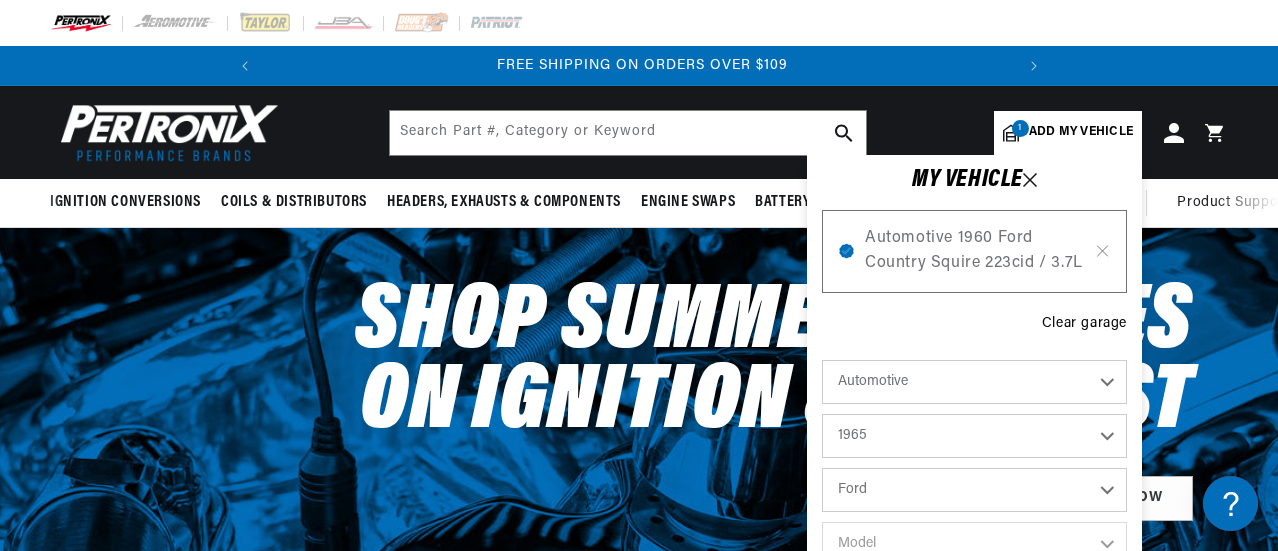 click on "Make
Alfa Romeo
American Motors
Aston Martin
Austin
Austin Healey
Avanti
Bentley
Buick
Cadillac
Checker
Chevrolet
Chrysler
Dodge
Ford
GMC
Gordon-Keeble
IHC Truck
International
Jaguar
Jeep
Lamborghini
Lancia
Lincoln
Lotus
Mercedes-Benz
Mercury
MG
Military Vehicles
Morris
Oldsmobile
Plymouth
Pontiac" at bounding box center [974, 490] 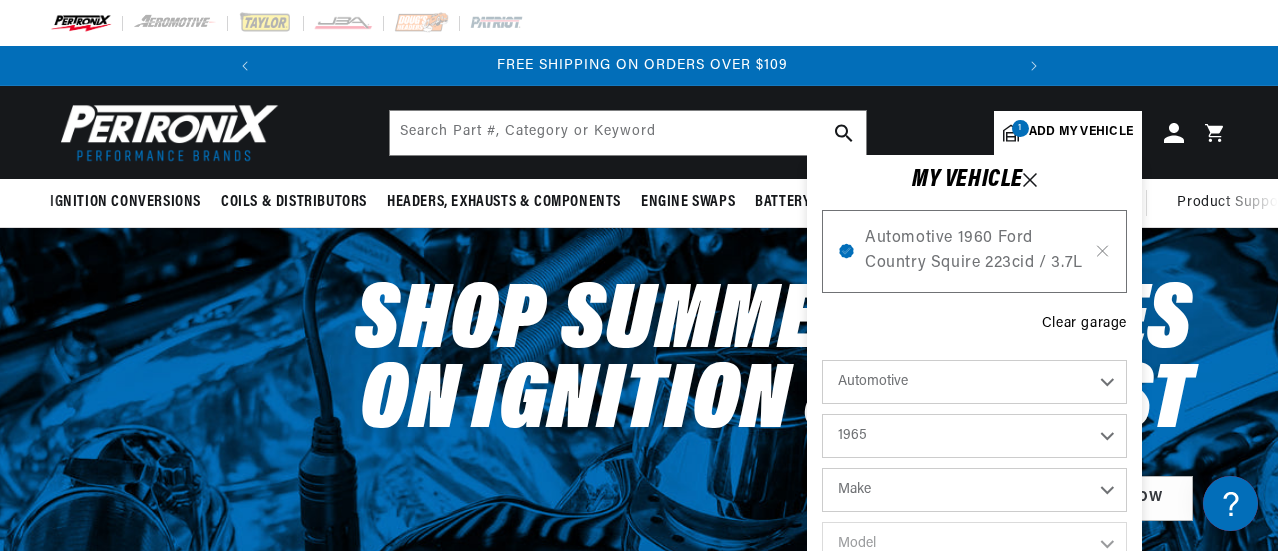 select on "Ford" 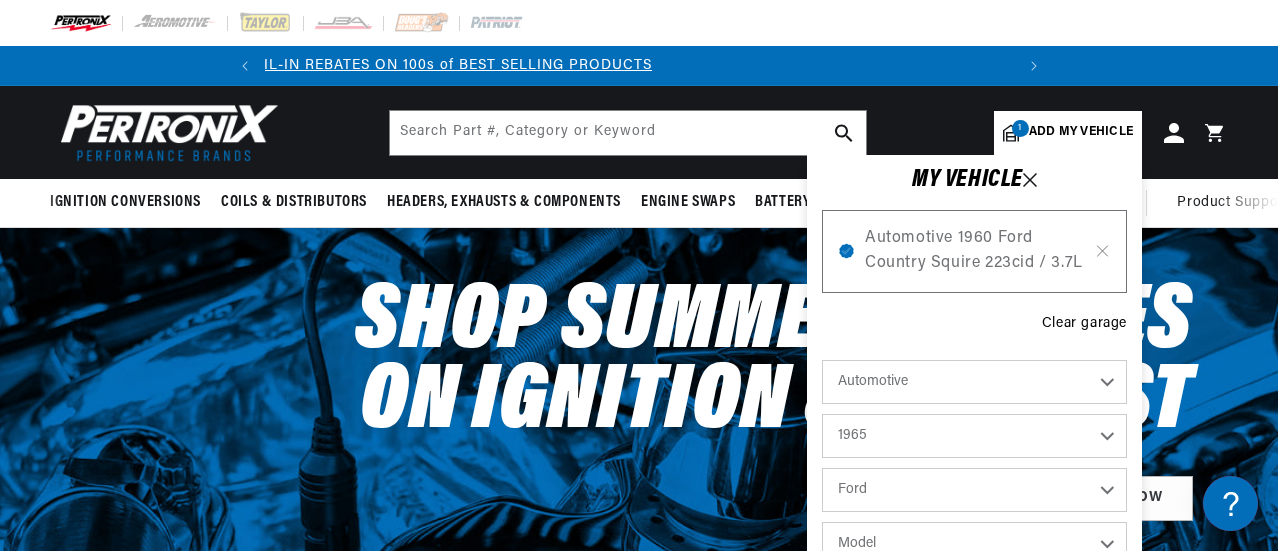 click on "Model
Club Wagon
Country Sedan
Country Squire
Custom
Custom 500
Econoline
F-100
F-250
F-350
Fairlane
Falcon
Falcon Sedan Delivery
Galaxie
Galaxie 500
LTD
Mustang
P-100
Ranch Wagon
Ranchero
Thunderbird" at bounding box center (974, 544) 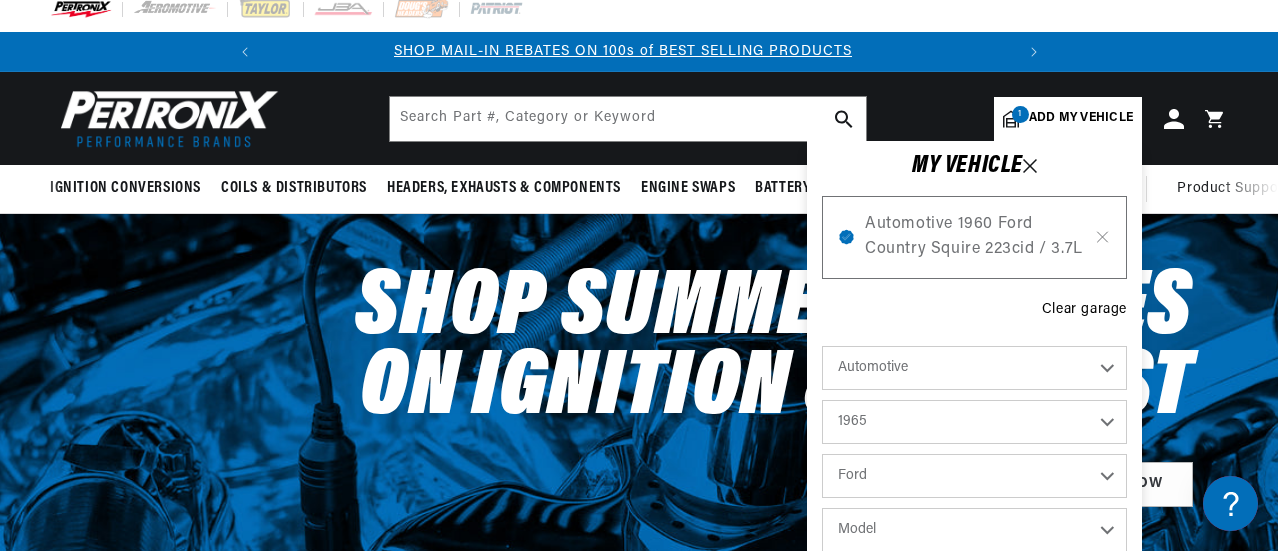 scroll, scrollTop: 0, scrollLeft: 0, axis: both 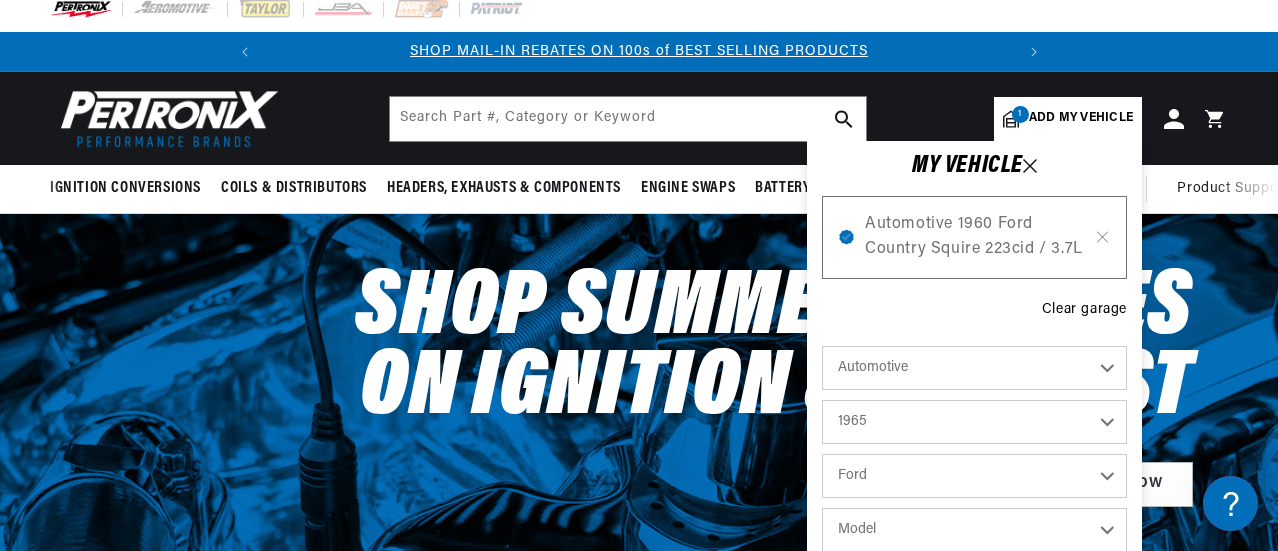 select on "Mustang" 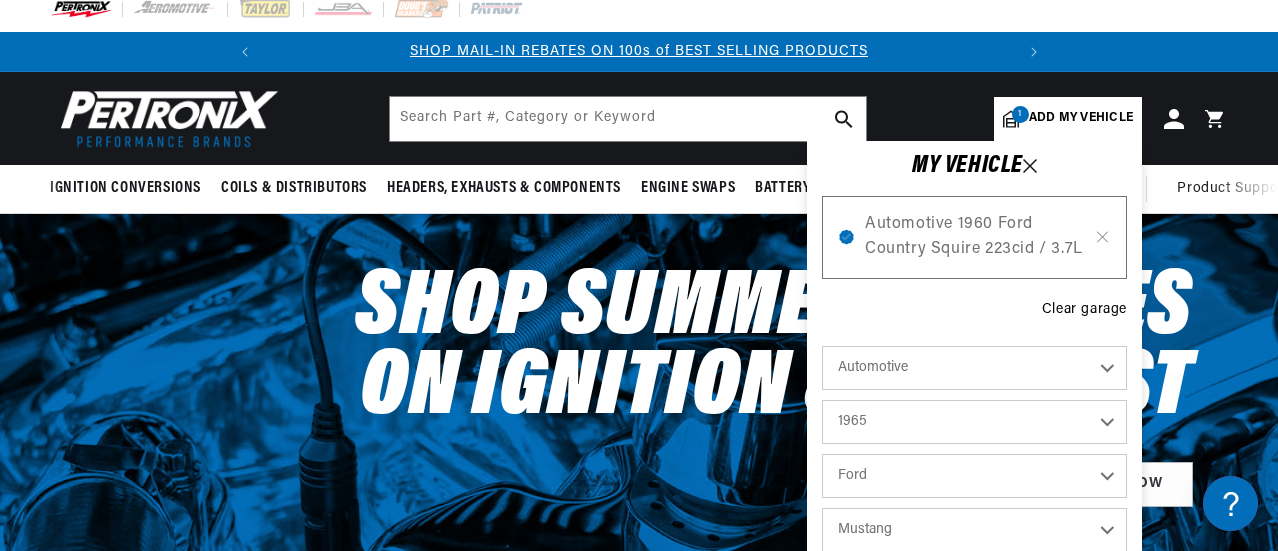 click on "Model
Club Wagon
Country Sedan
Country Squire
Custom
Custom 500
Econoline
F-100
F-250
F-350
Fairlane
Falcon
Falcon Sedan Delivery
Galaxie
Galaxie 500
LTD
Mustang
P-100
Ranch Wagon
Ranchero
Thunderbird" at bounding box center [974, 530] 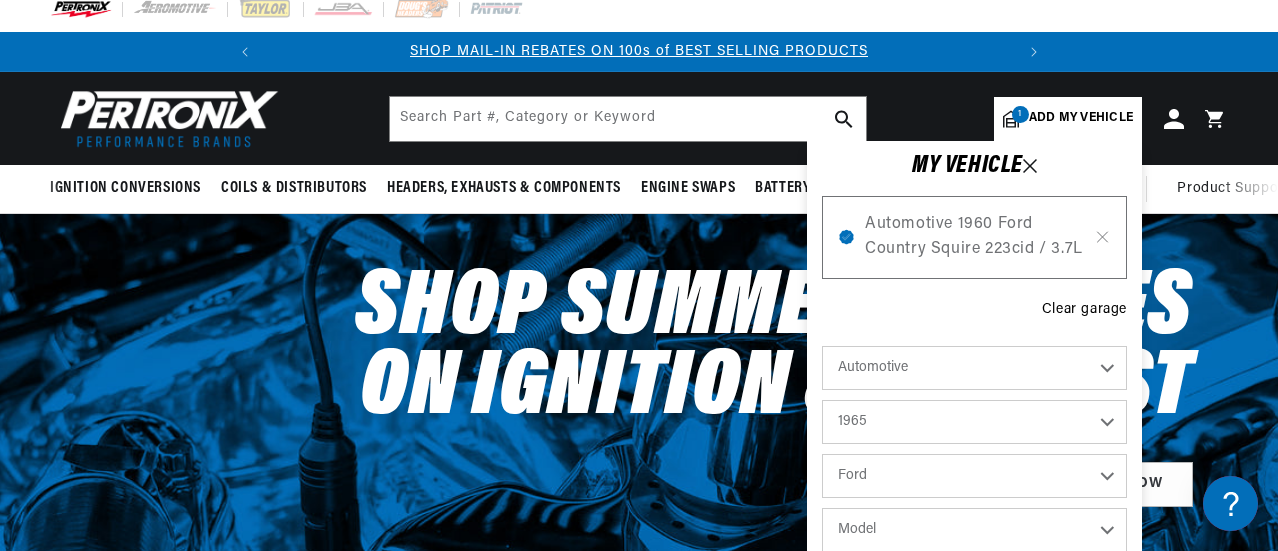 select on "Mustang" 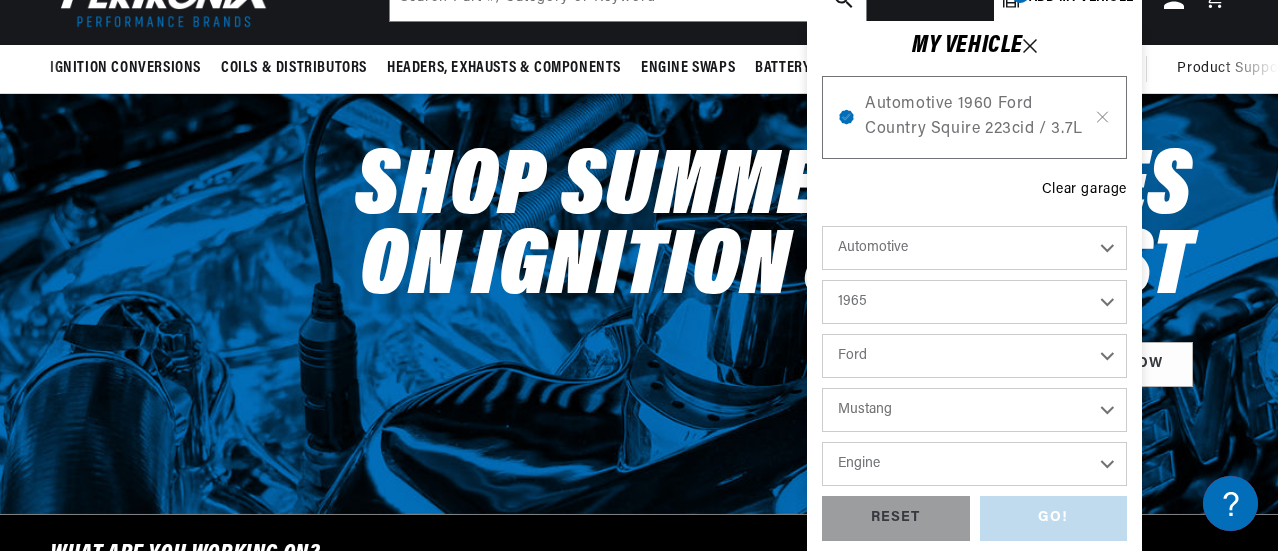 scroll, scrollTop: 181, scrollLeft: 0, axis: vertical 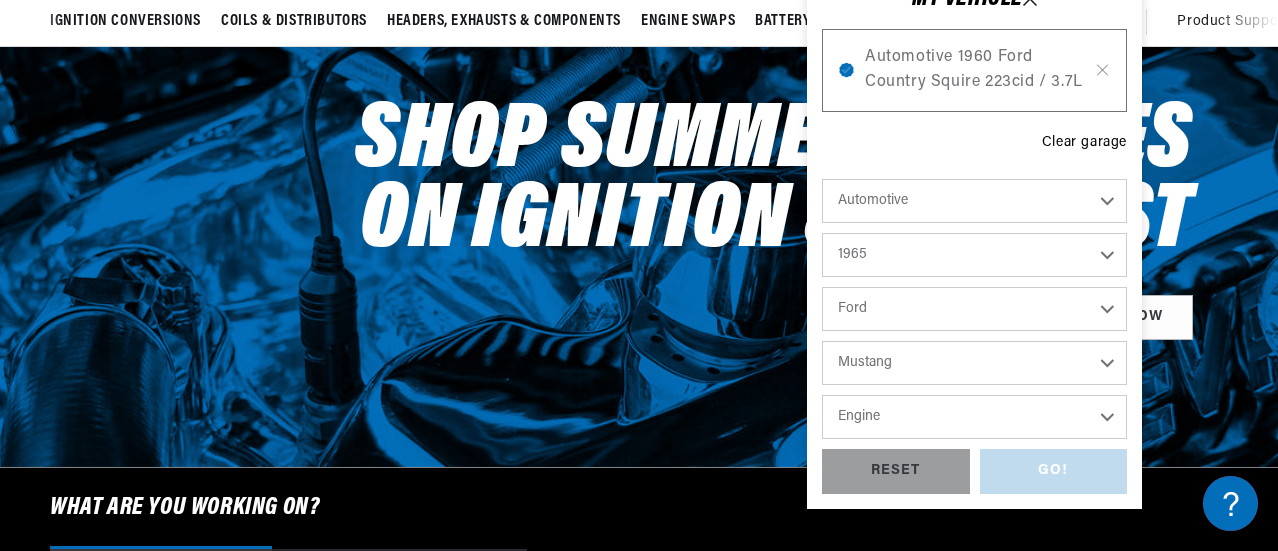 click on "Engine
4.1L
170cid / 2.8L
200cid / 3.3L
260cid / 4.3L
289cid / 4.7L
302cid / 5.0L
351W
352cid / 5.8L
390cid / 6.4L
427cid / 7.0L
428cid / 7.0L" at bounding box center (974, 417) 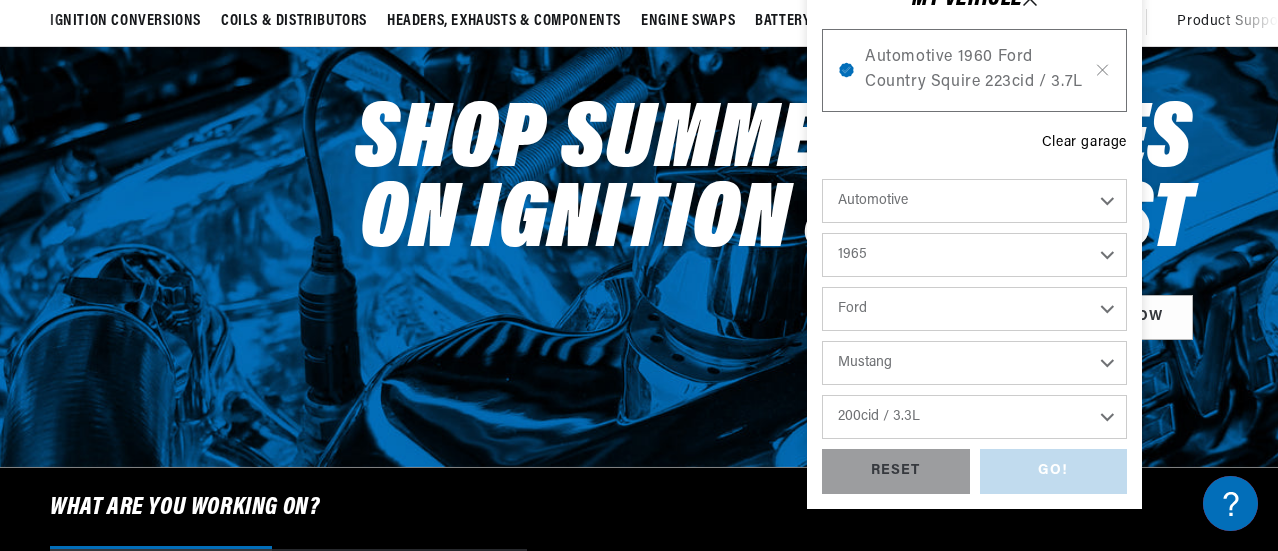 click on "Engine
4.1L
170cid / 2.8L
200cid / 3.3L
260cid / 4.3L
289cid / 4.7L
302cid / 5.0L
351W
352cid / 5.8L
390cid / 6.4L
427cid / 7.0L
428cid / 7.0L" at bounding box center [974, 417] 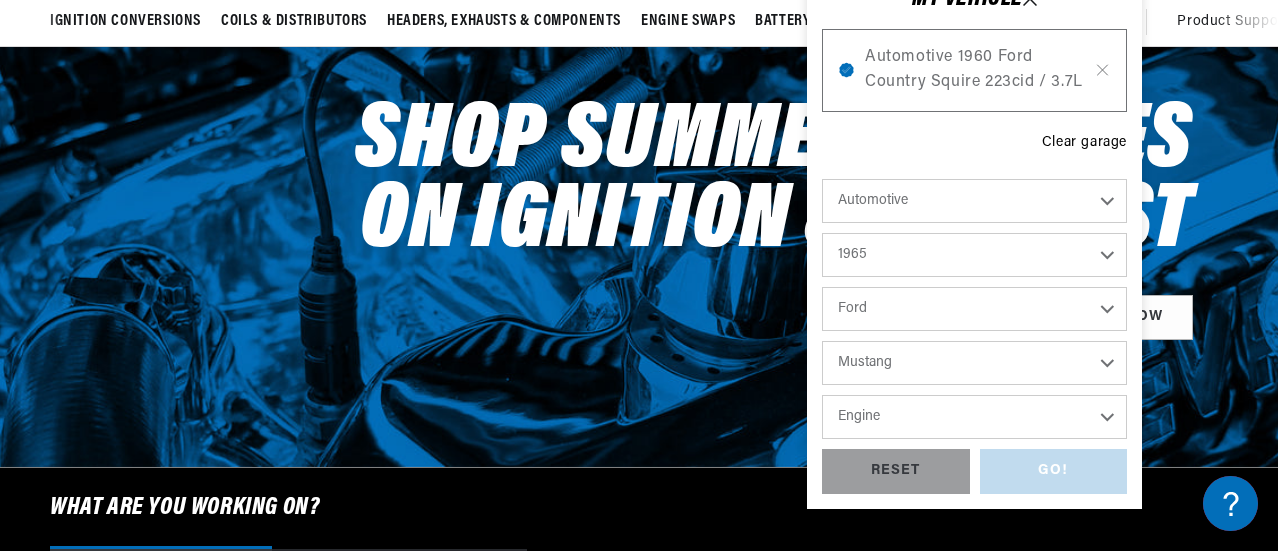 select on "200cid-3.3L" 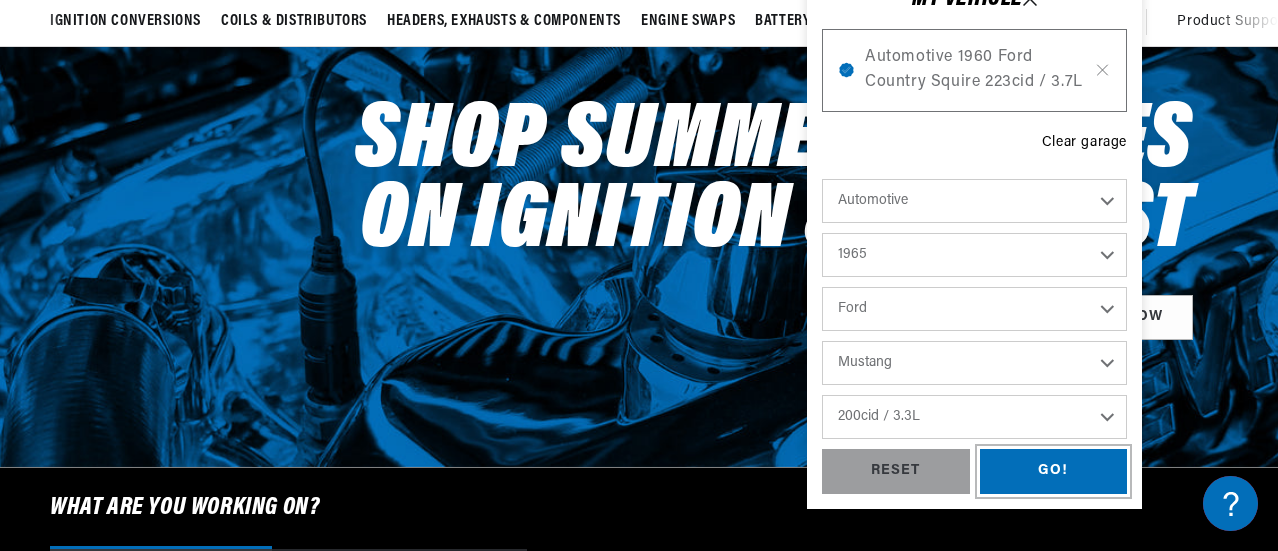 click on "GO!" at bounding box center [1054, 471] 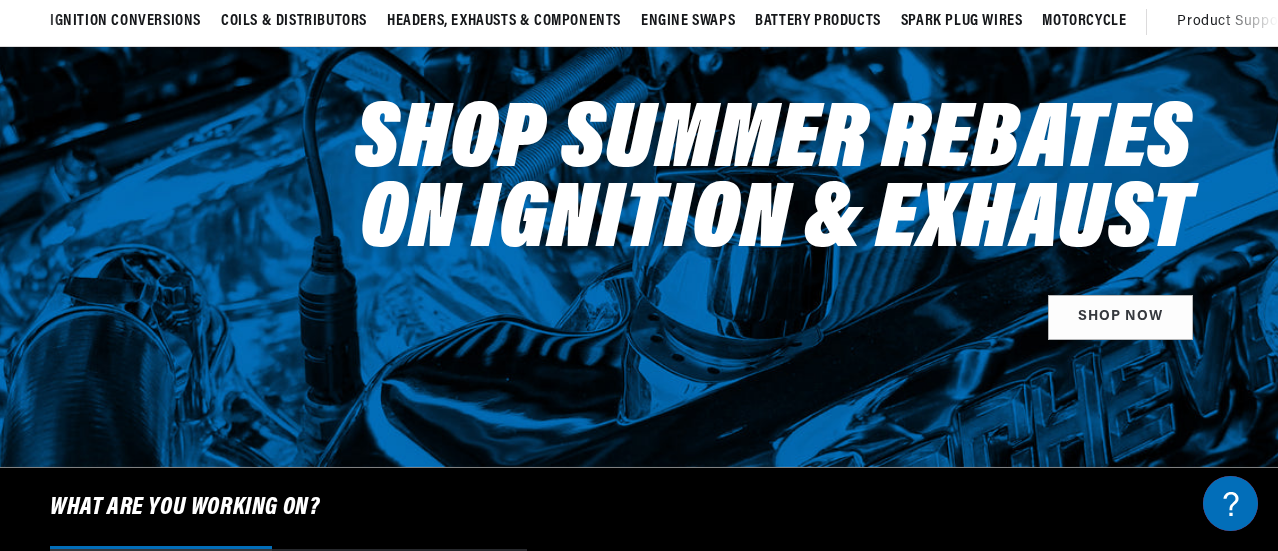 select on "1965" 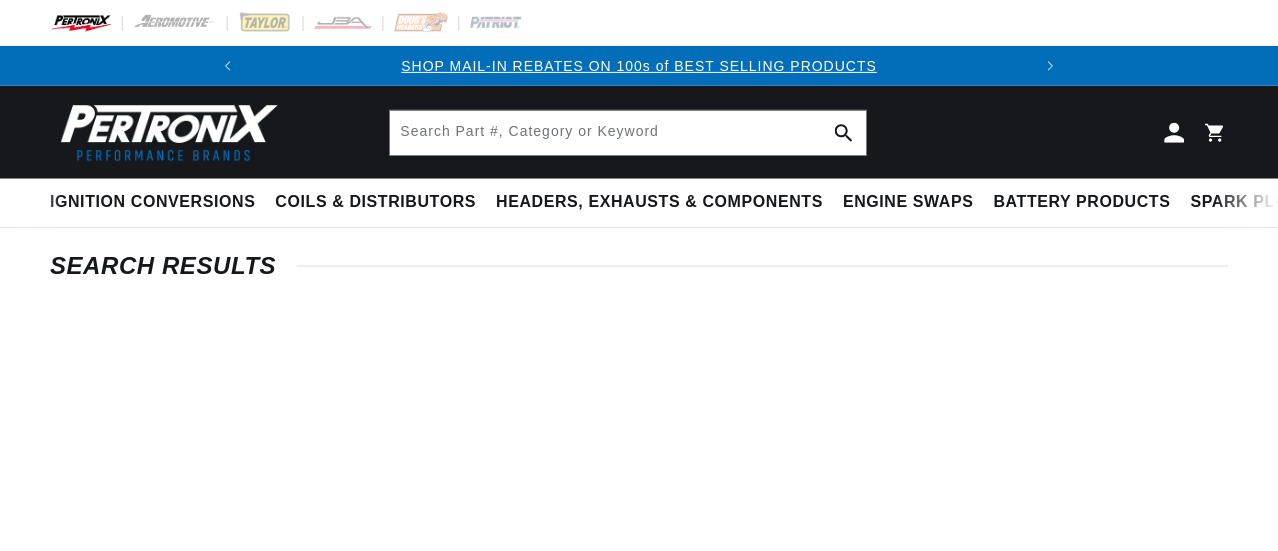 scroll, scrollTop: 0, scrollLeft: 0, axis: both 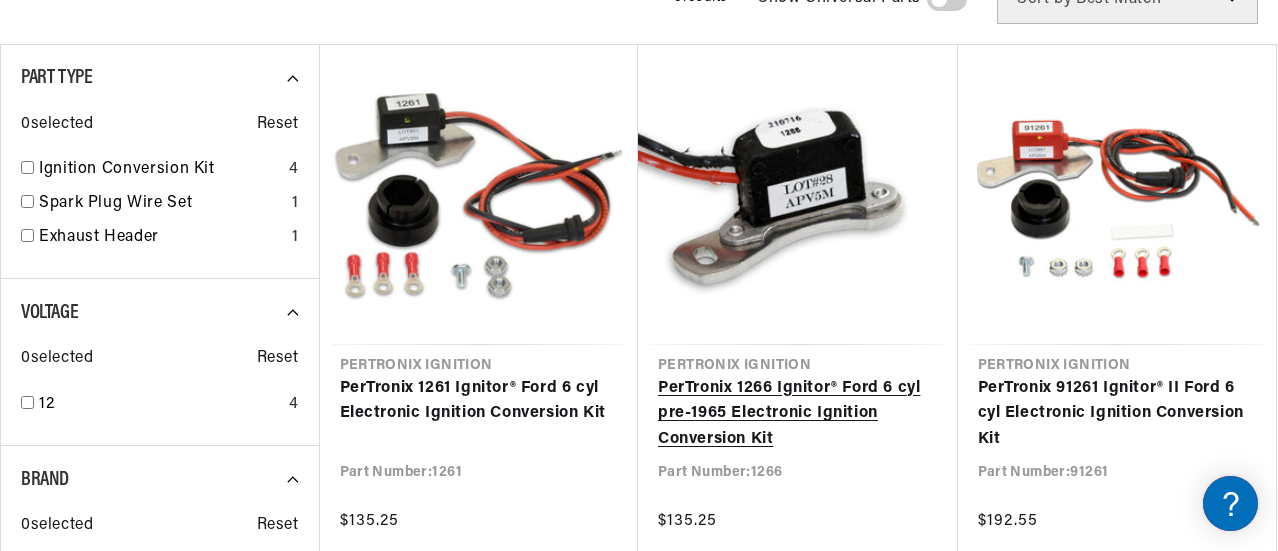 click on "PerTronix 1266 Ignitor® Ford 6 cyl pre-1965 Electronic Ignition Conversion Kit" at bounding box center (798, 414) 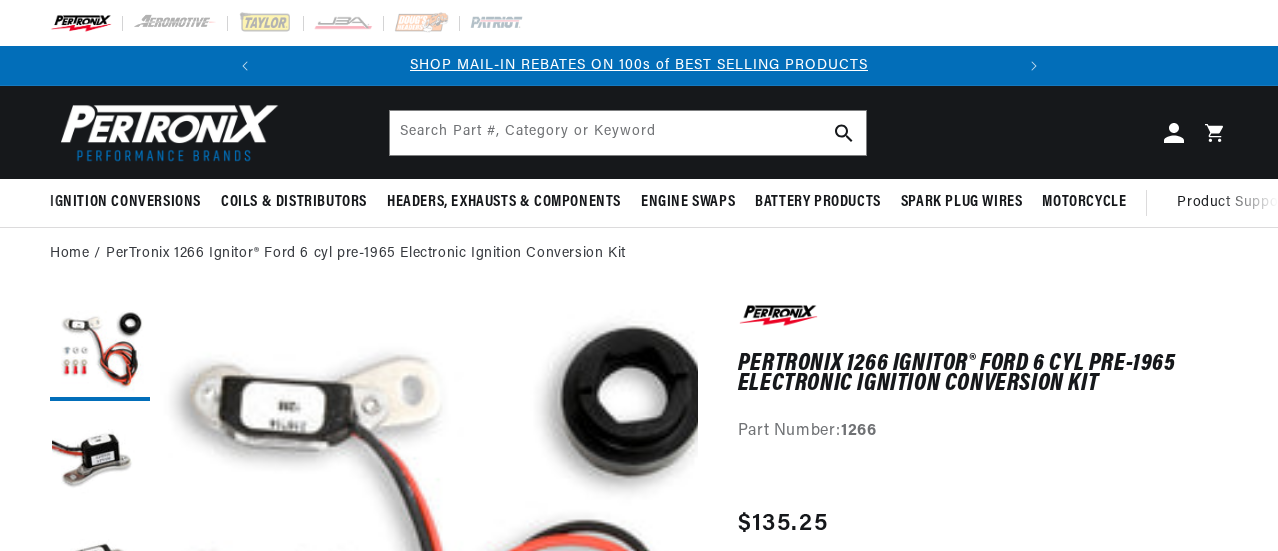 scroll, scrollTop: 0, scrollLeft: 0, axis: both 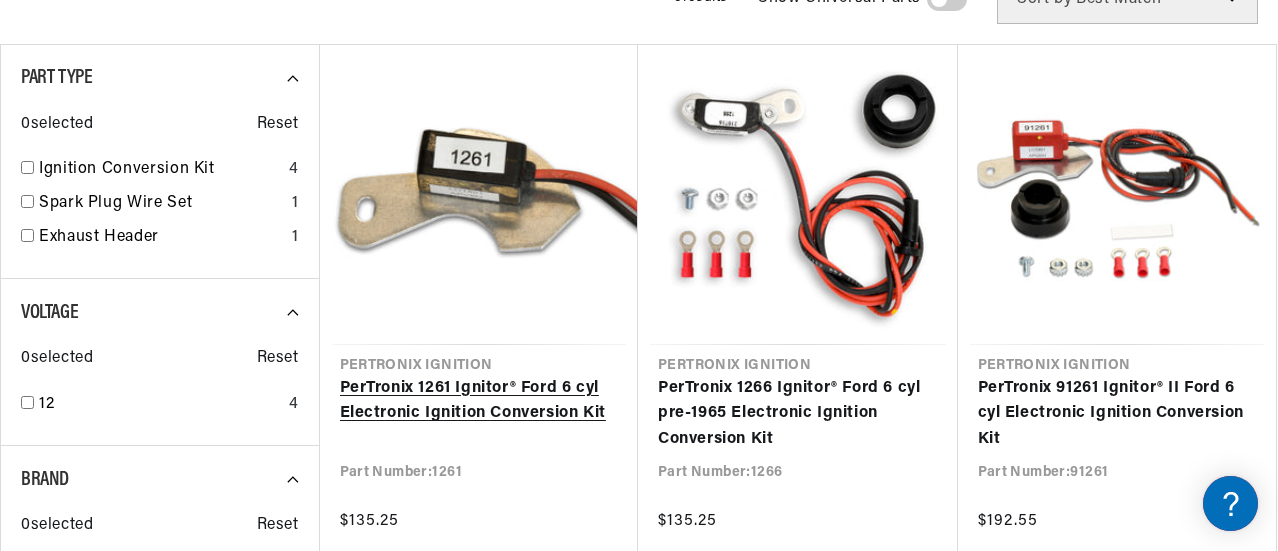 click on "PerTronix 1261 Ignitor® Ford 6 cyl Electronic Ignition Conversion Kit" at bounding box center [479, 401] 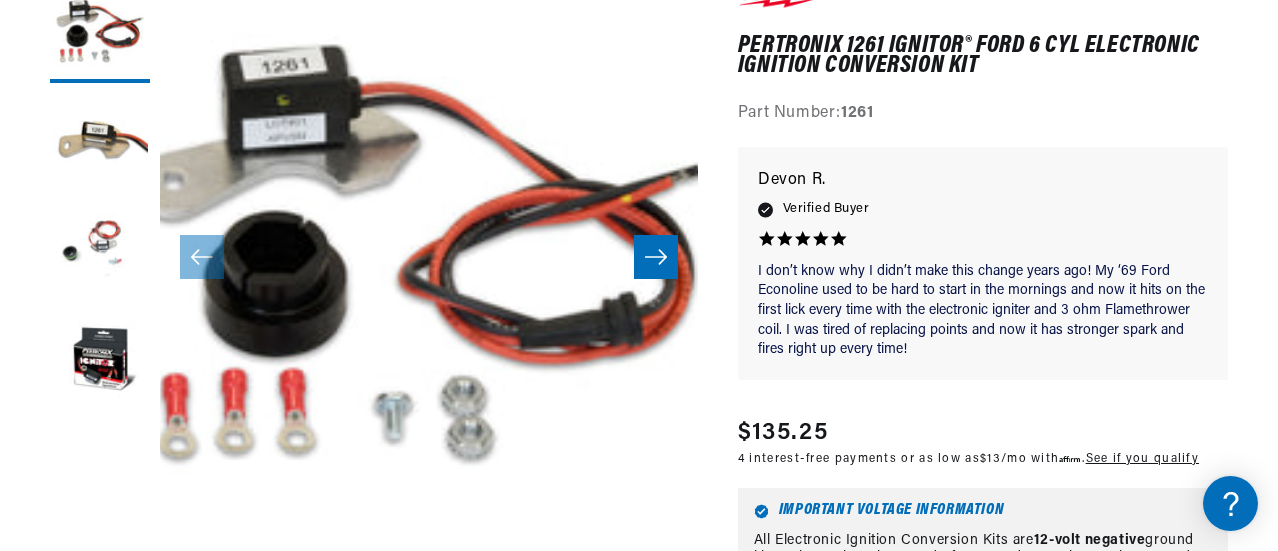 scroll, scrollTop: 333, scrollLeft: 0, axis: vertical 